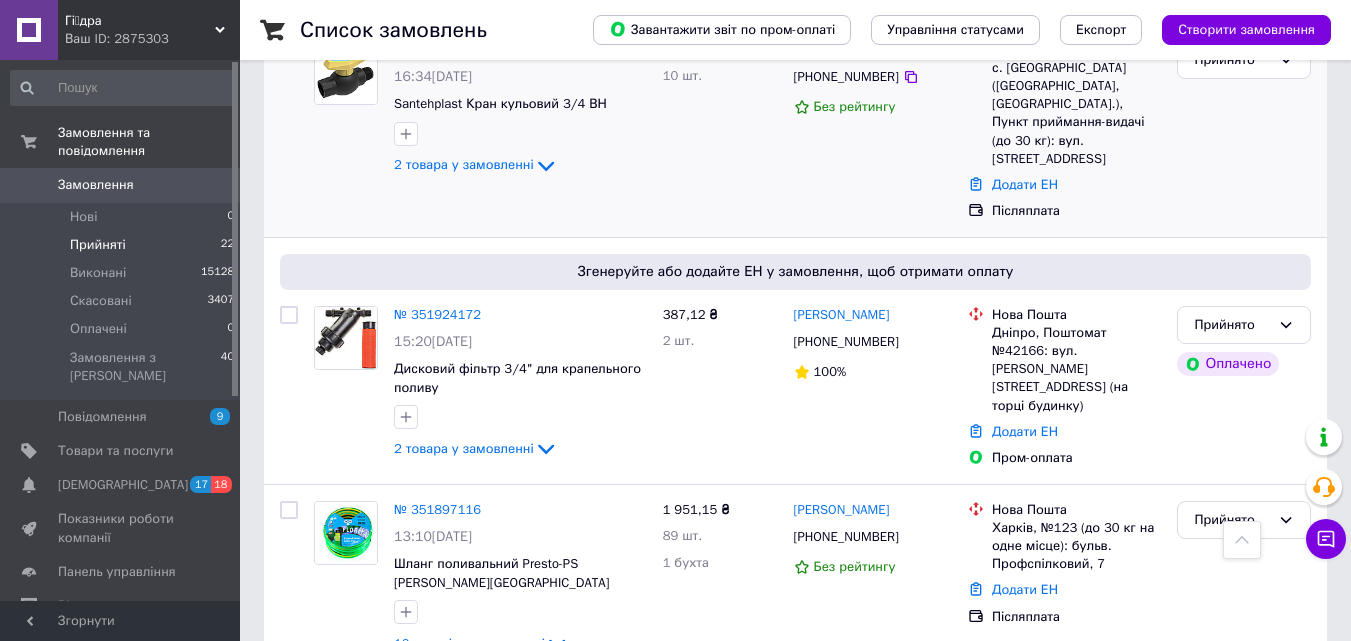 scroll, scrollTop: 1500, scrollLeft: 0, axis: vertical 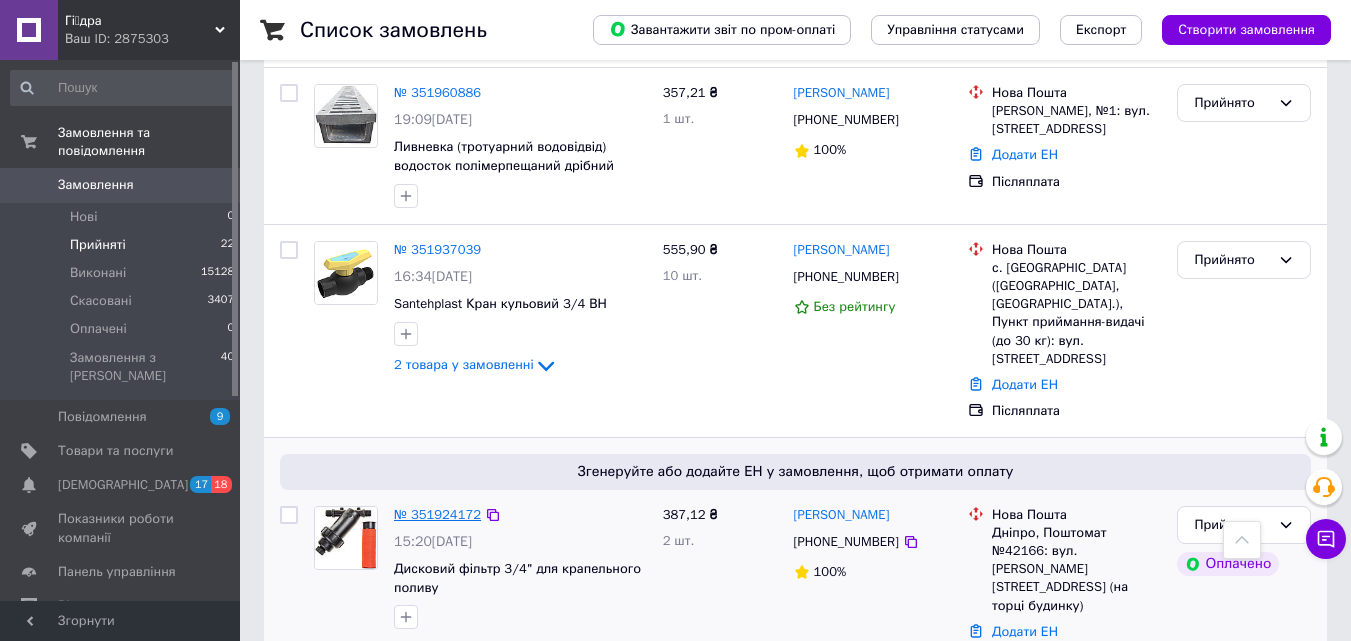click on "№ 351924172" at bounding box center [437, 514] 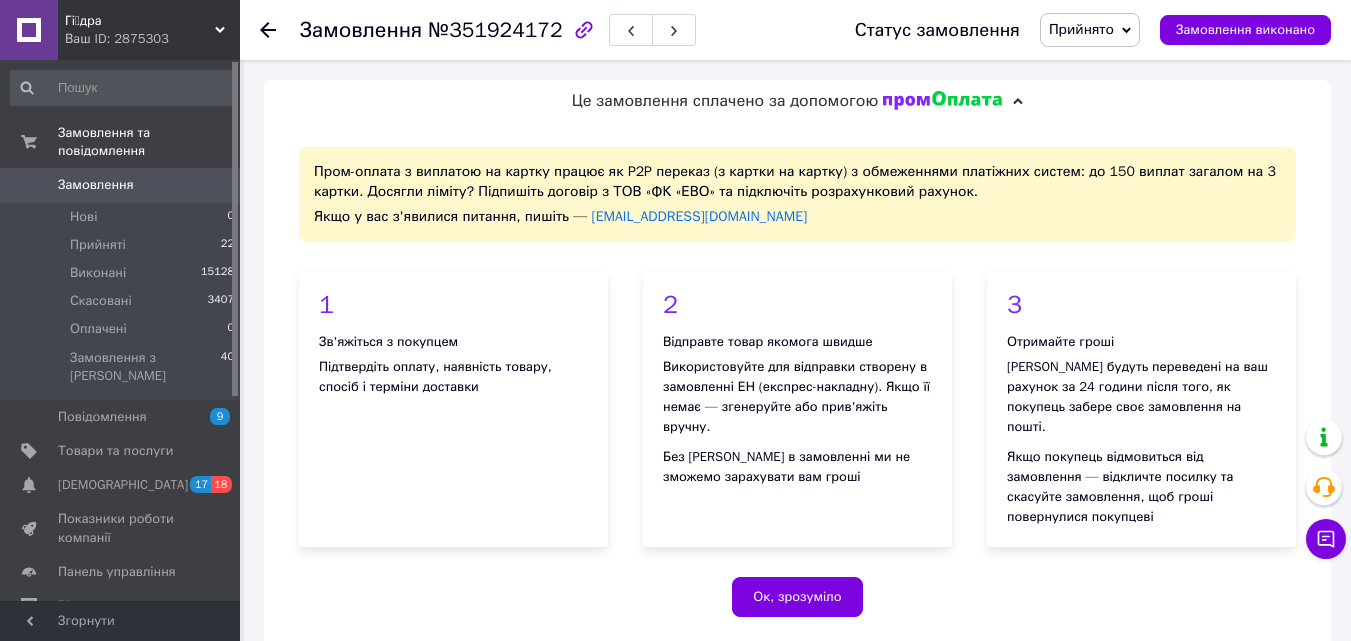 click on "Пром-оплата з виплатою на картку працює як P2P переказ (з картки на картку) з обмеженнями платіжних систем: до 150 виплат загалом на 3 картки. Досягли ліміту? Підпишіть договір з ТОВ «ФК «ЕВО» та підключіть розрахунковий рахунок. Якщо у вас з'явилися питання, пишіть —   prompay@prom.ua 1 Зв'яжіться з покупцем Підтвердіть оплату, наявність товару, спосіб і терміни доставки 2 Відправте товар якомога швидше Використовуйте для відправки створену в замовленні ЕН (експрес-накладну).
Якщо її немає — згенеруйте або прив'яжіть вручну. 3 Отримайте гроші Ок, зрозуміло" at bounding box center (797, 389) 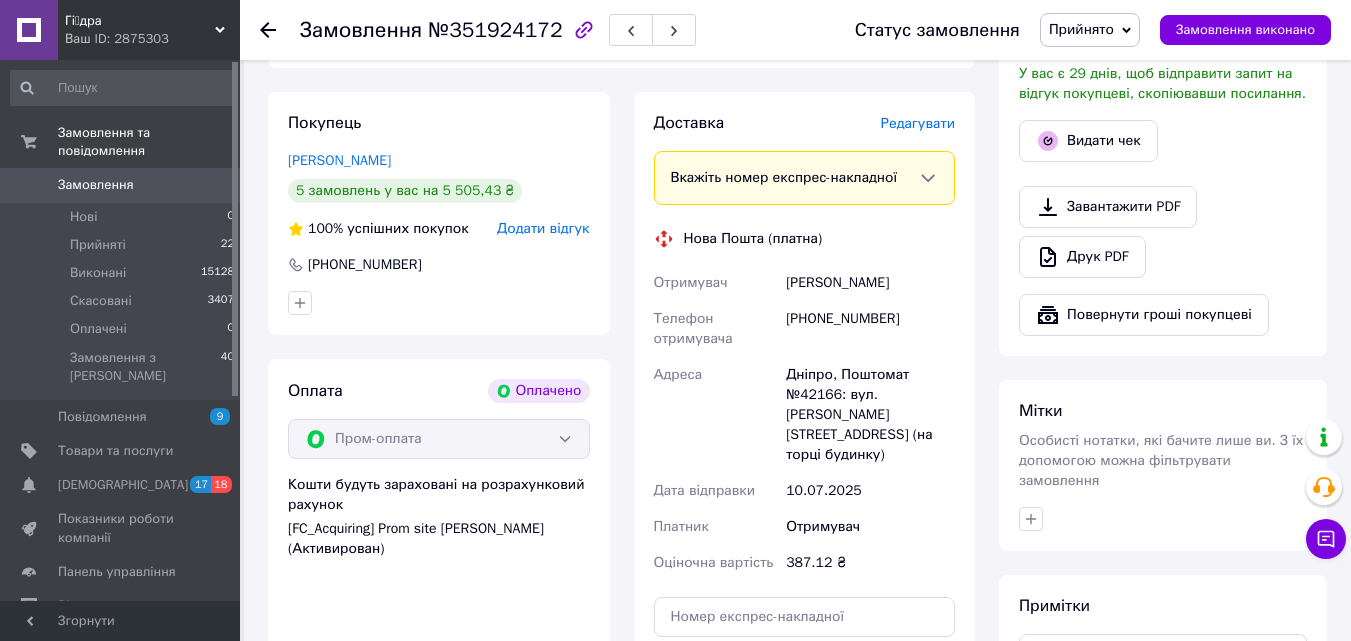 scroll, scrollTop: 1400, scrollLeft: 0, axis: vertical 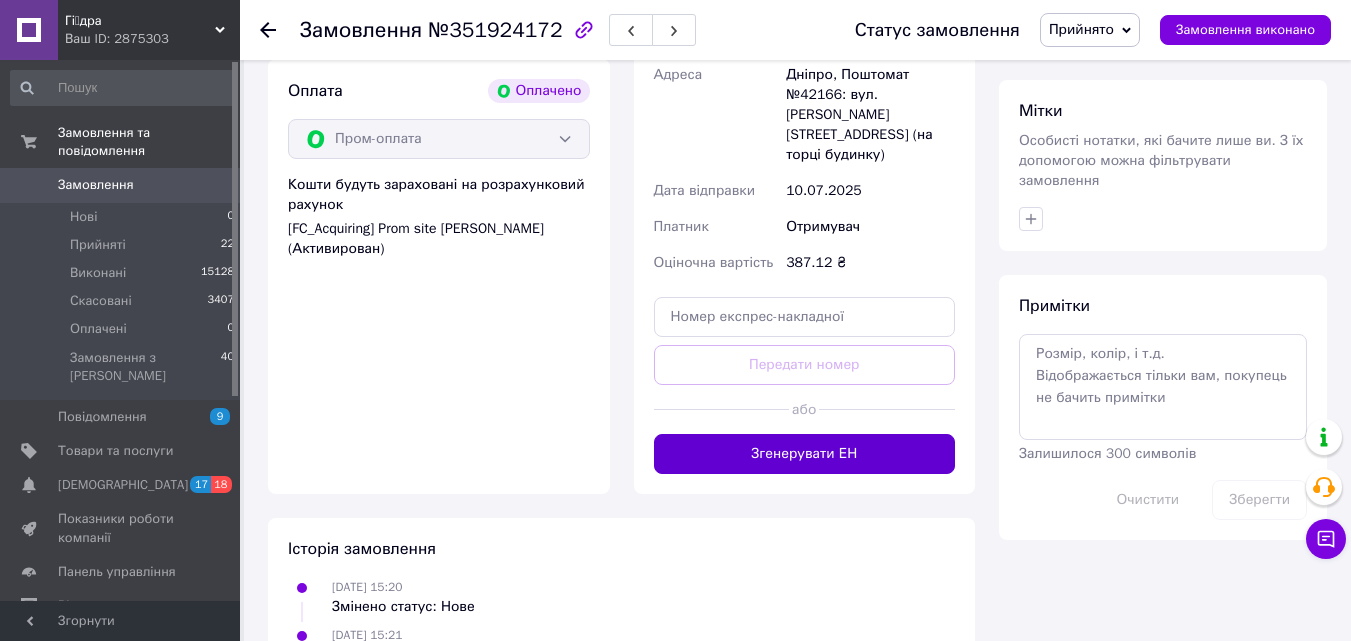 click on "Згенерувати ЕН" at bounding box center [805, 454] 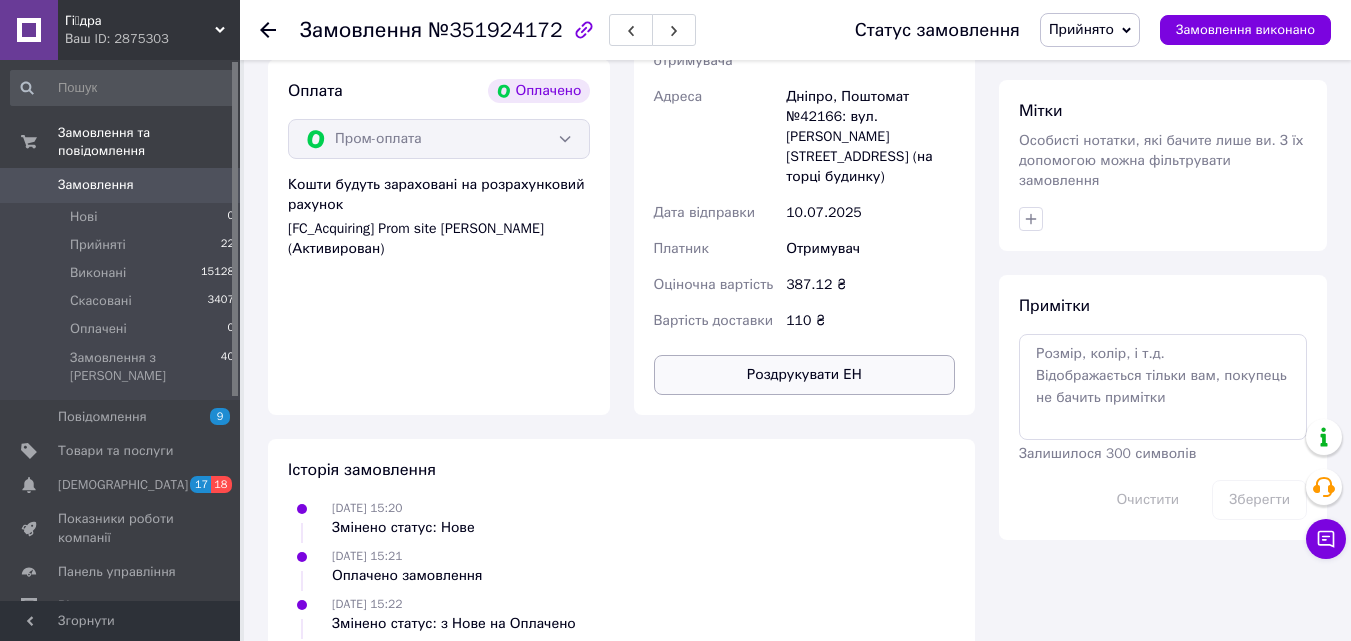 click on "Роздрукувати ЕН" at bounding box center (805, 375) 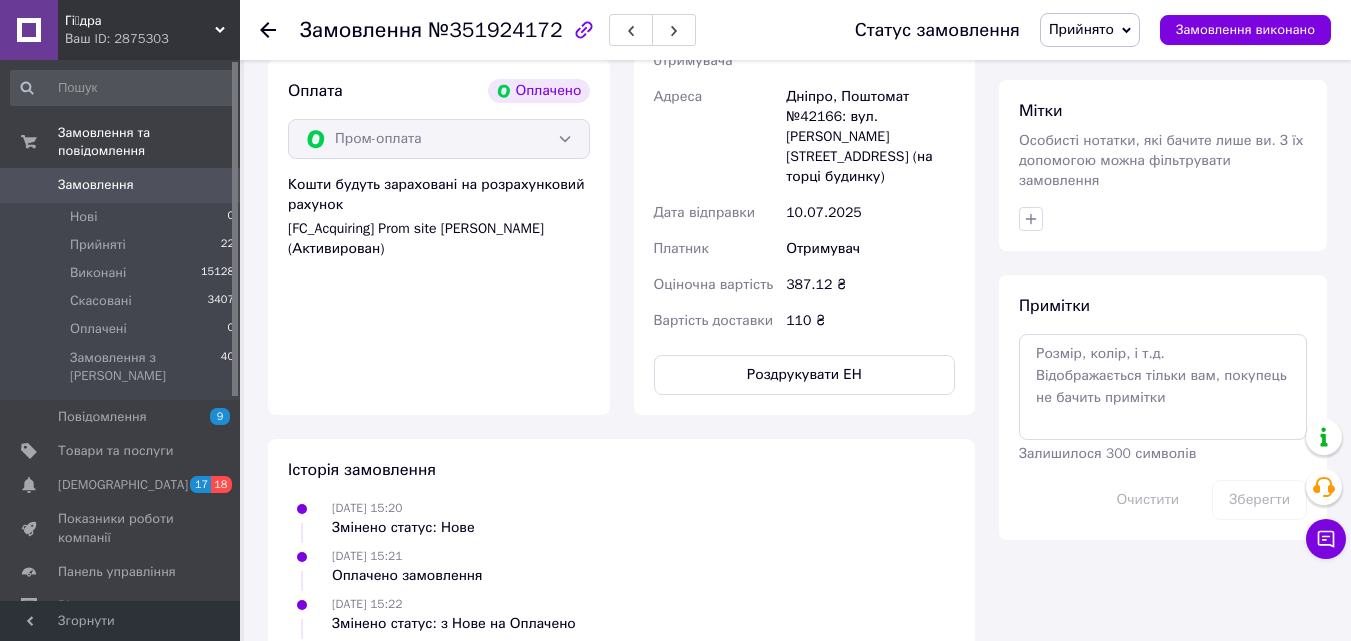 click at bounding box center (280, 30) 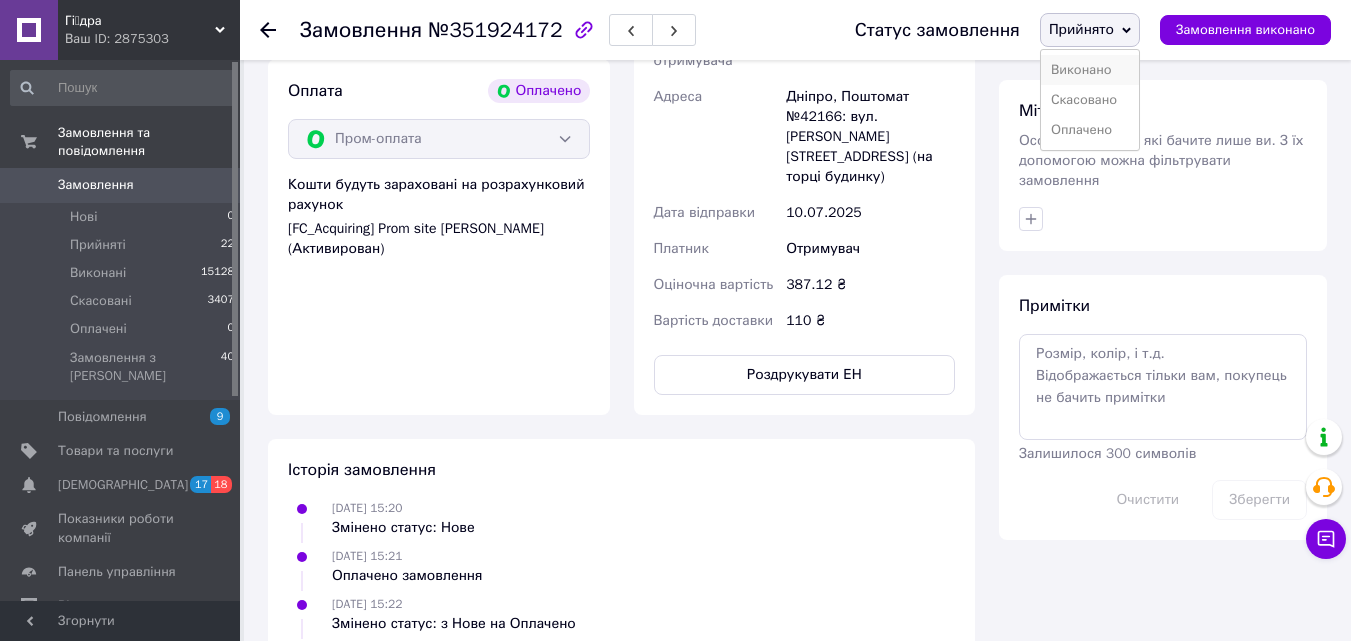 click on "Виконано" at bounding box center [1090, 70] 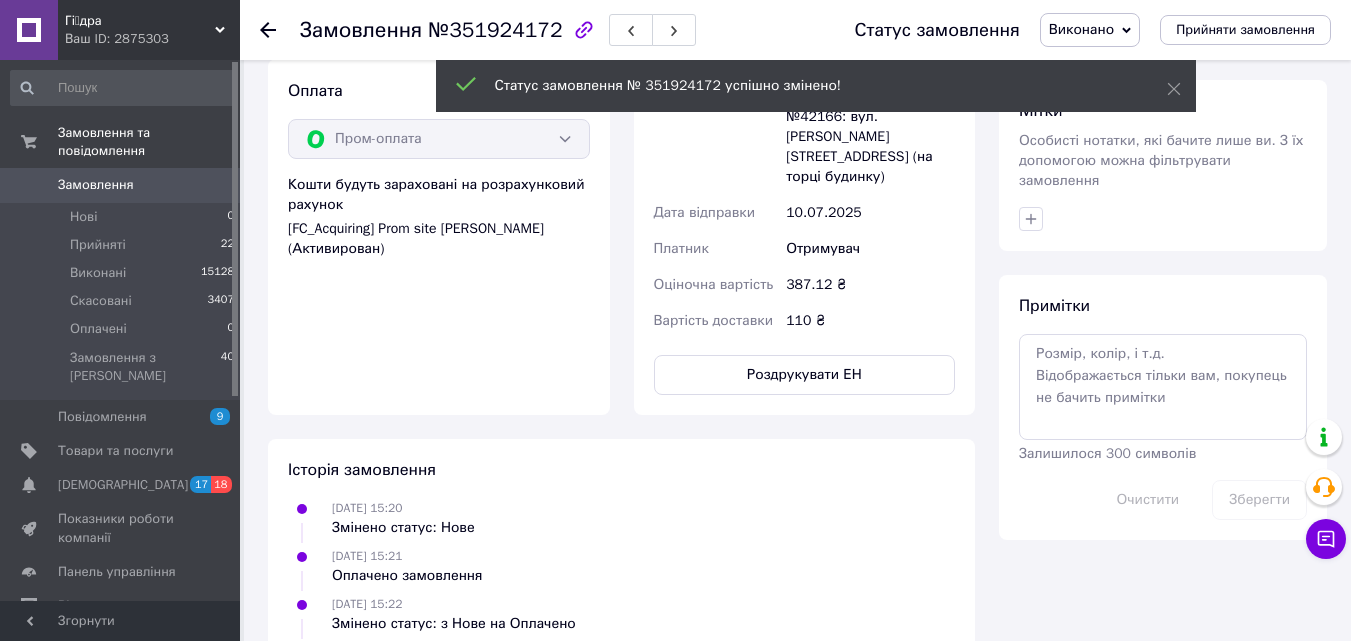 click at bounding box center [280, 30] 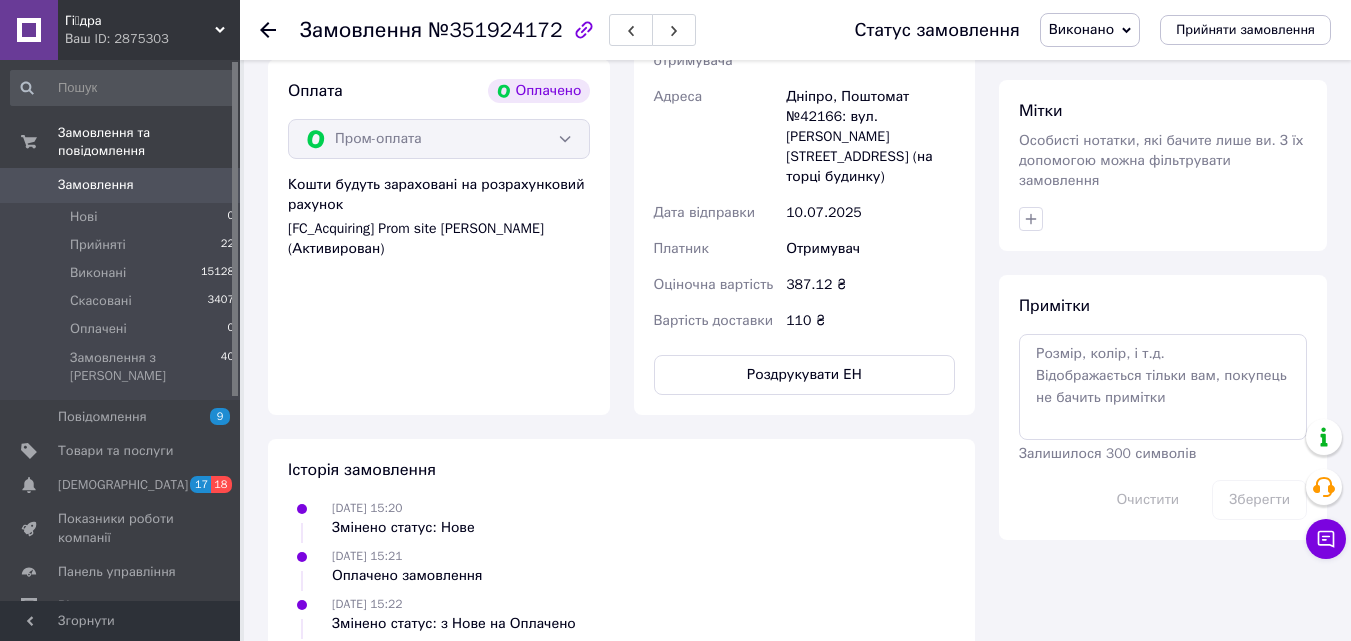 click 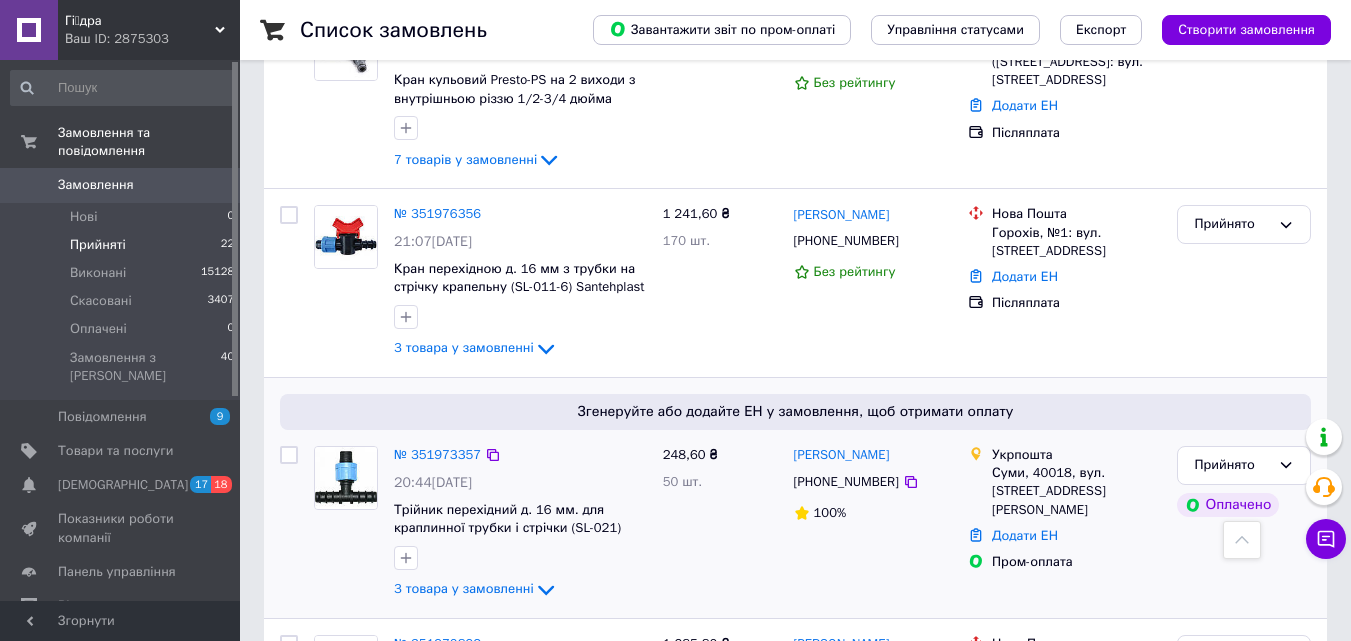 scroll, scrollTop: 700, scrollLeft: 0, axis: vertical 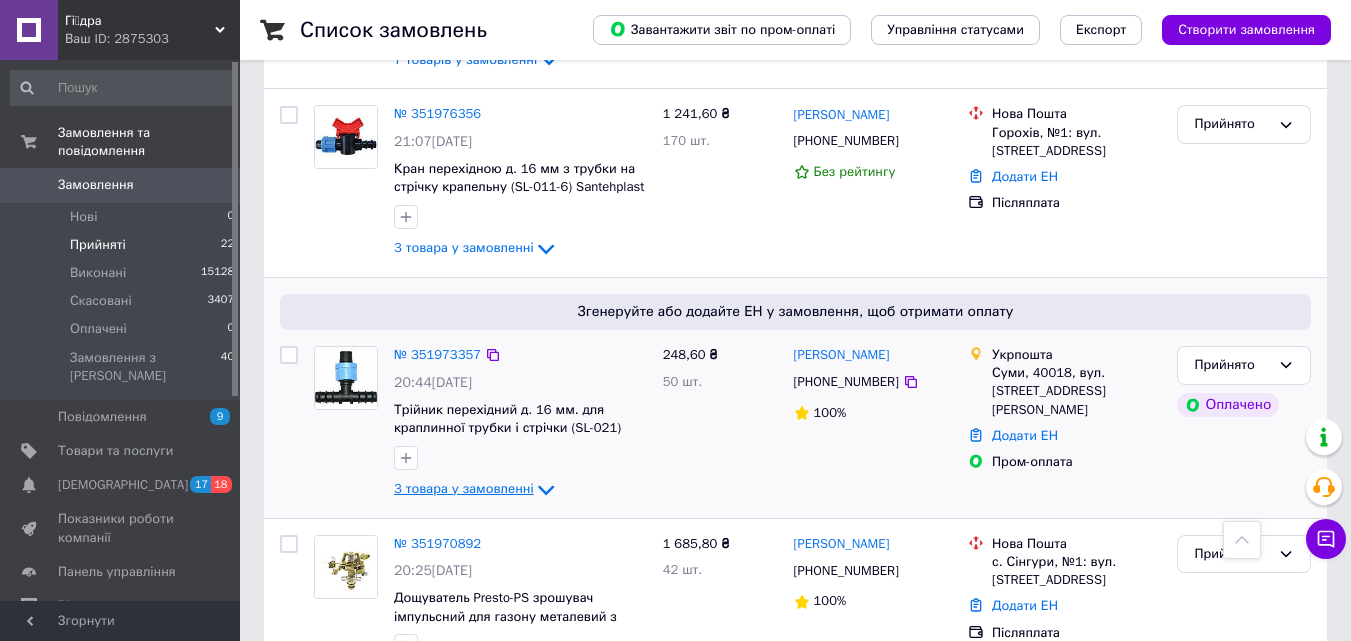 click 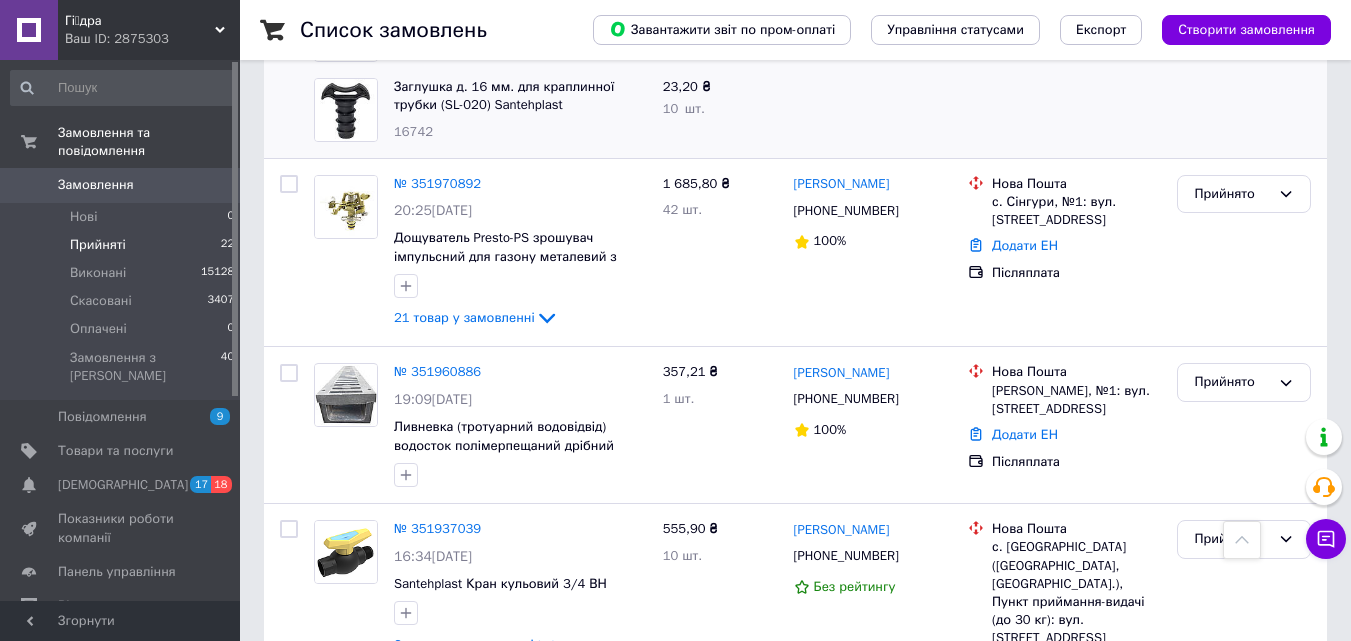 scroll, scrollTop: 800, scrollLeft: 0, axis: vertical 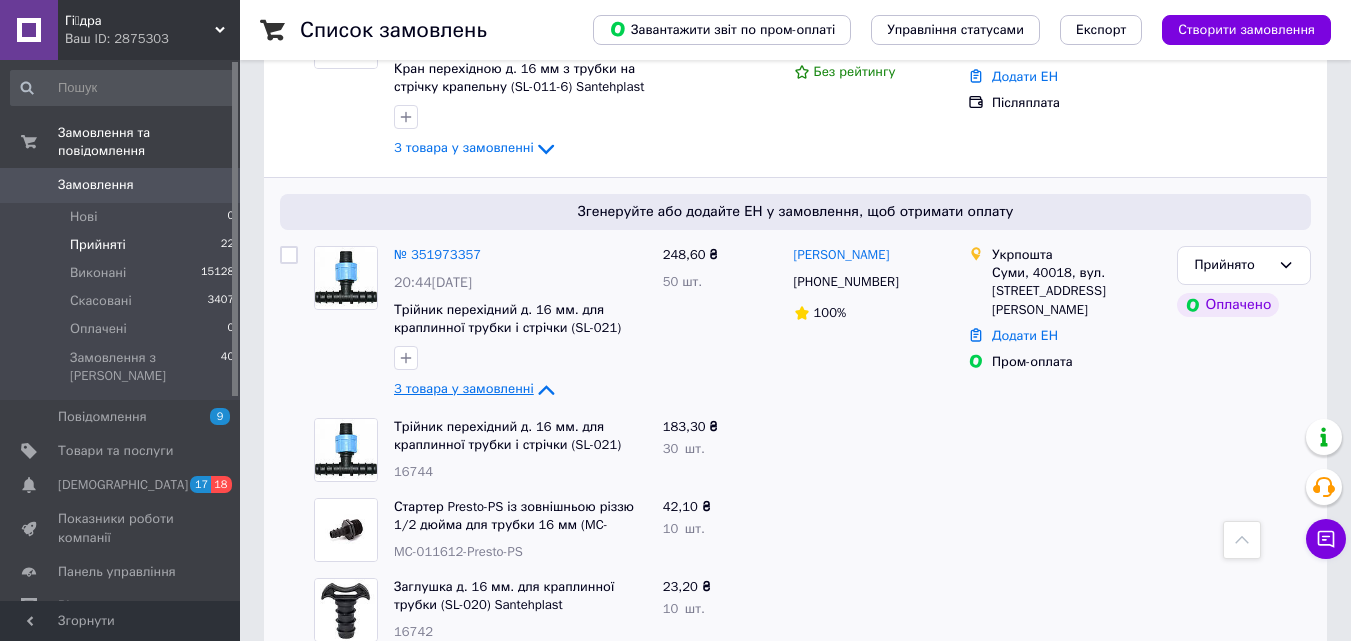 click 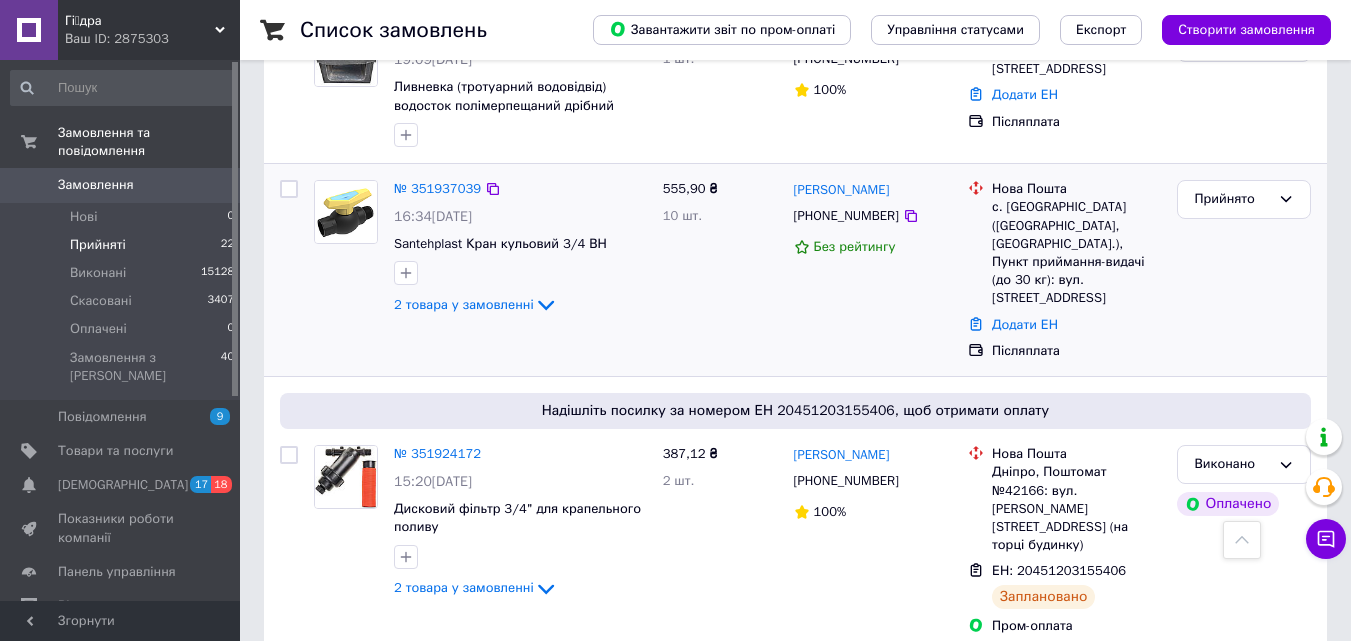 scroll, scrollTop: 1300, scrollLeft: 0, axis: vertical 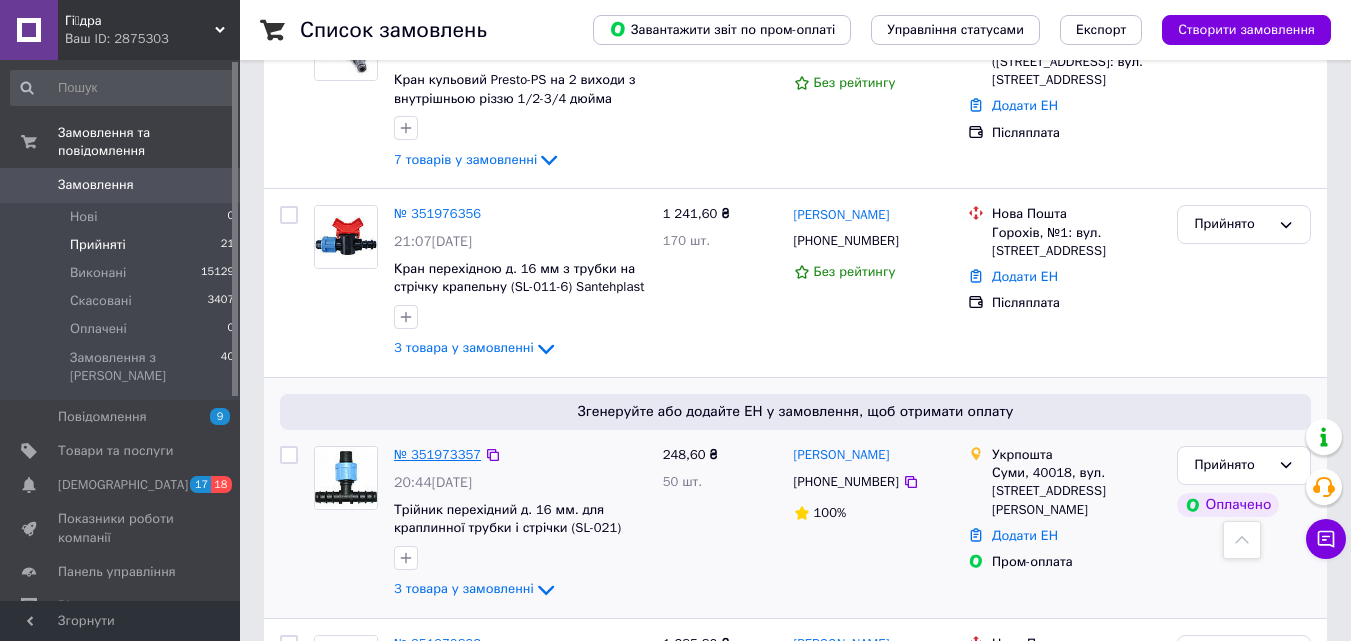 click on "№ 351973357" at bounding box center [437, 454] 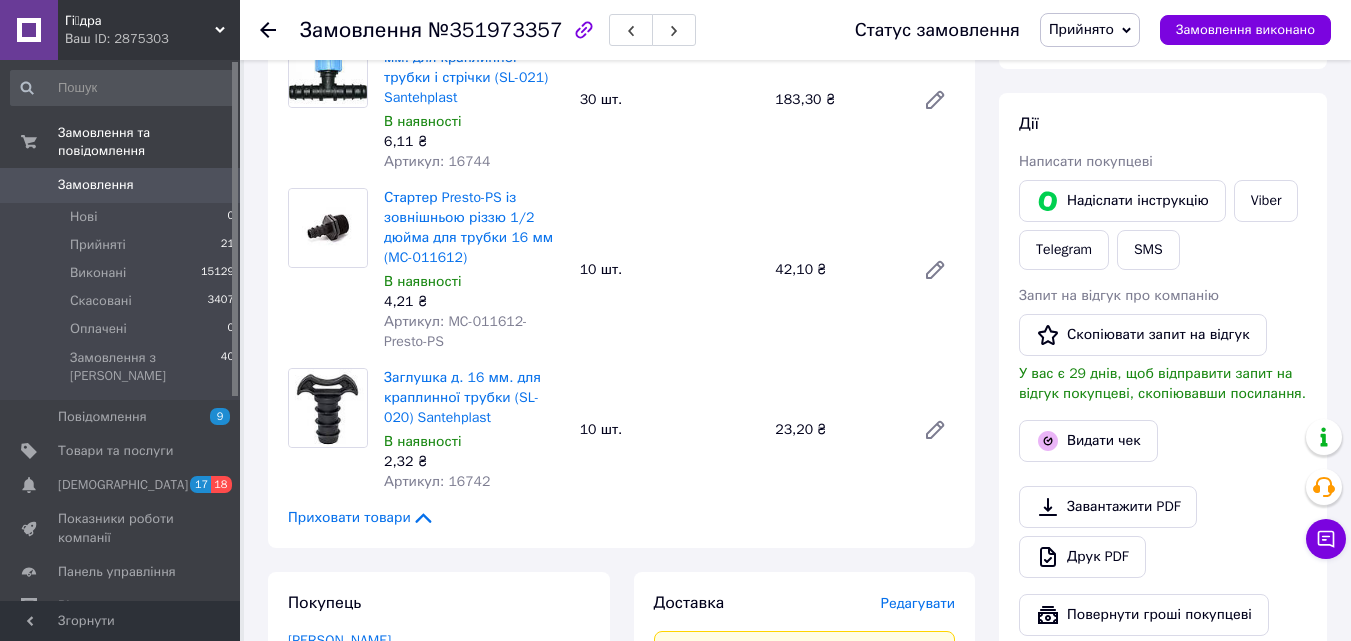 scroll, scrollTop: 700, scrollLeft: 0, axis: vertical 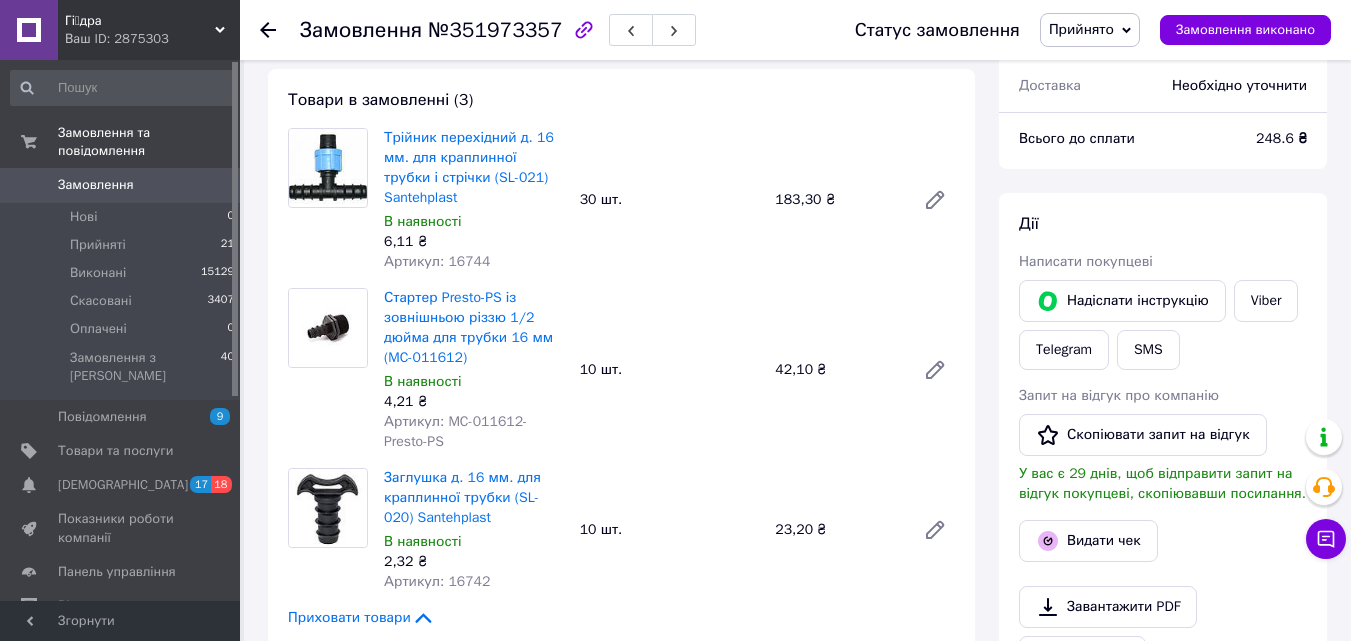 click at bounding box center (280, 30) 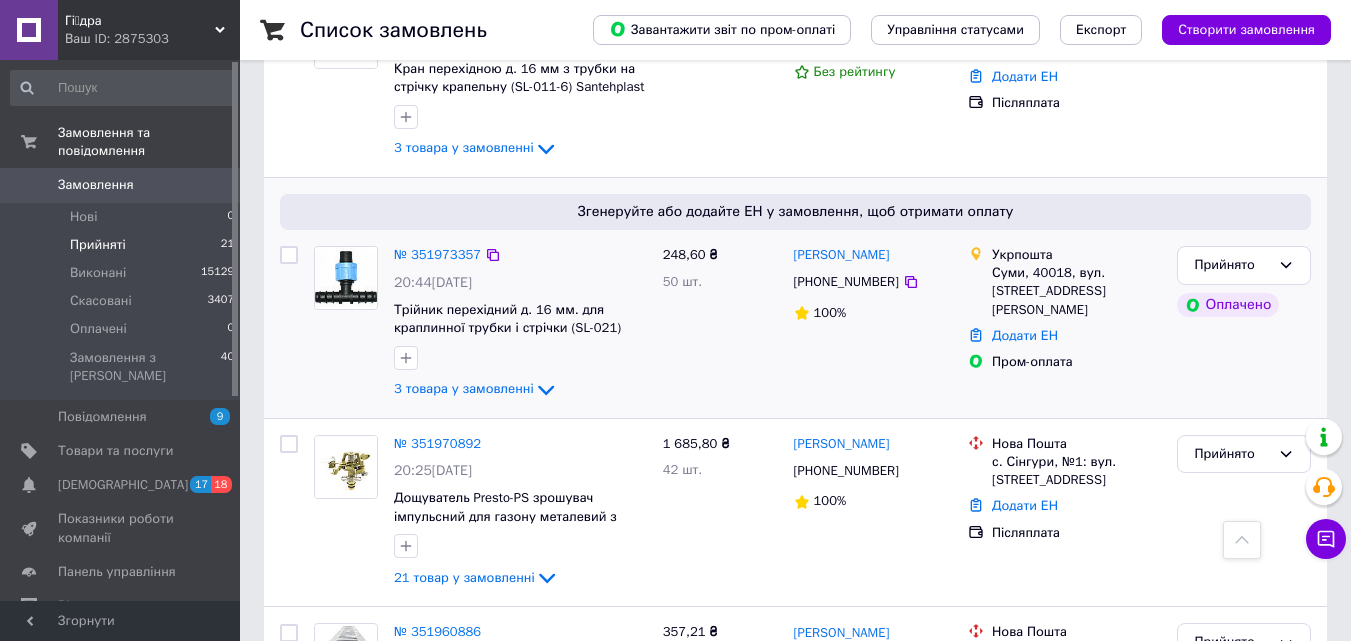 scroll, scrollTop: 900, scrollLeft: 0, axis: vertical 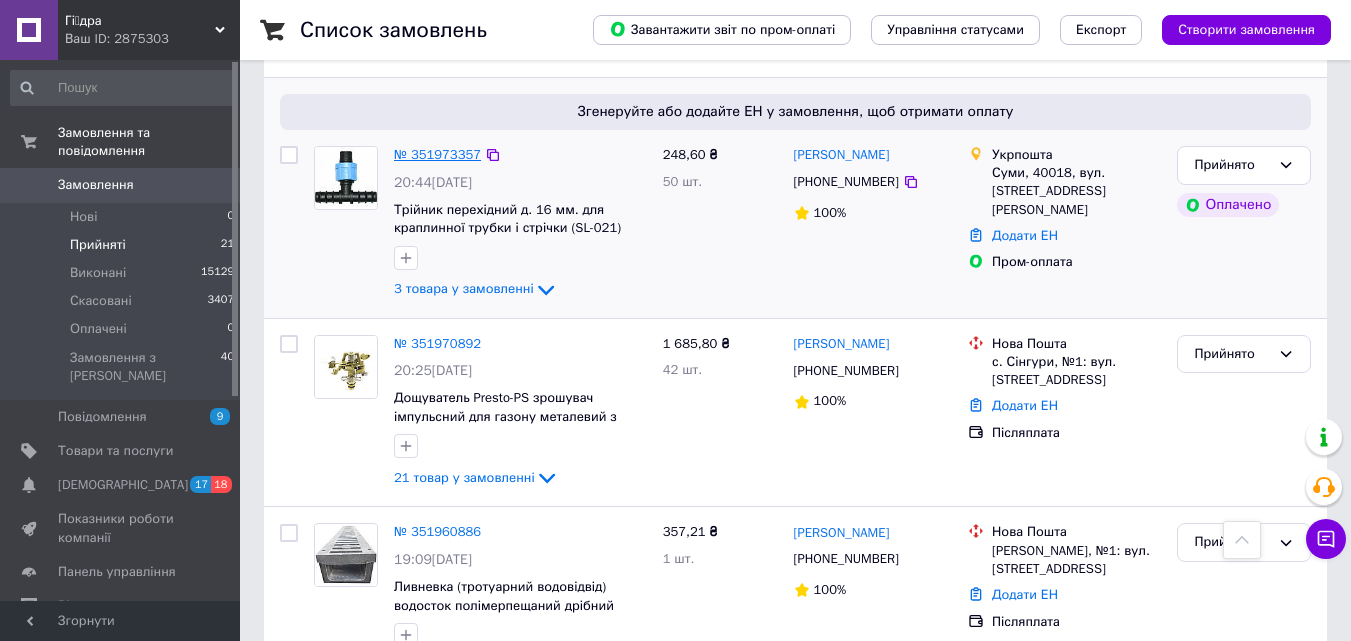 click on "№ 351973357" at bounding box center [437, 155] 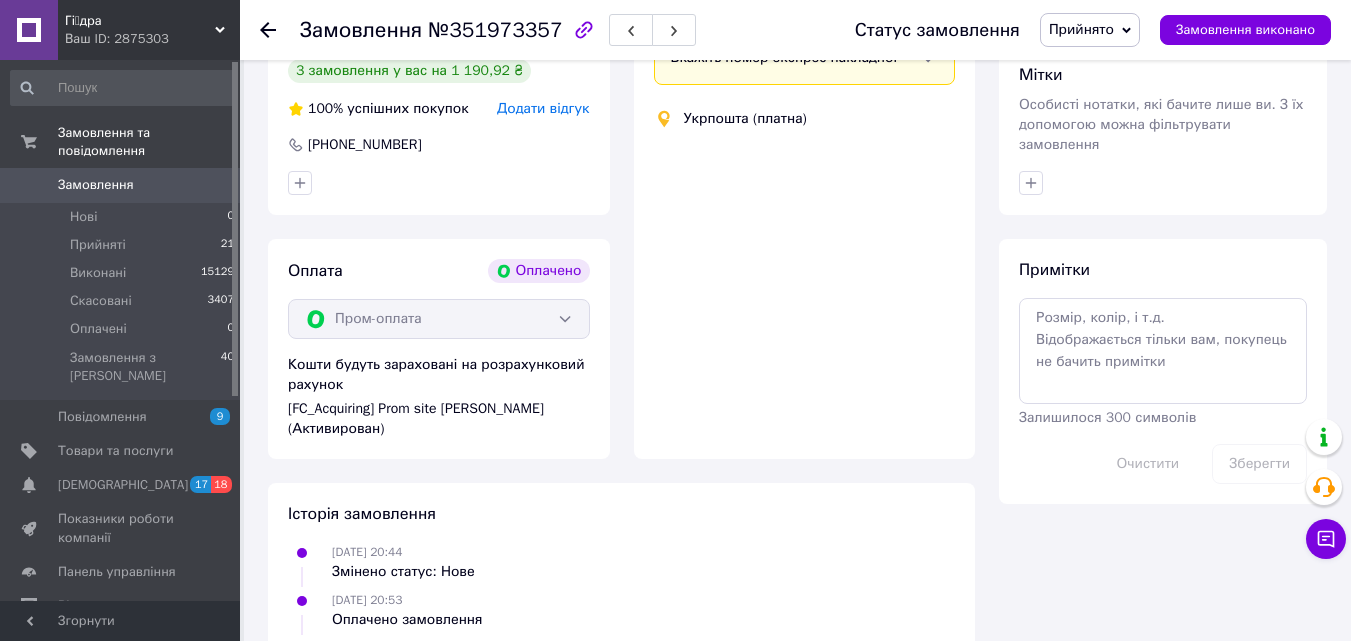 scroll, scrollTop: 1609, scrollLeft: 0, axis: vertical 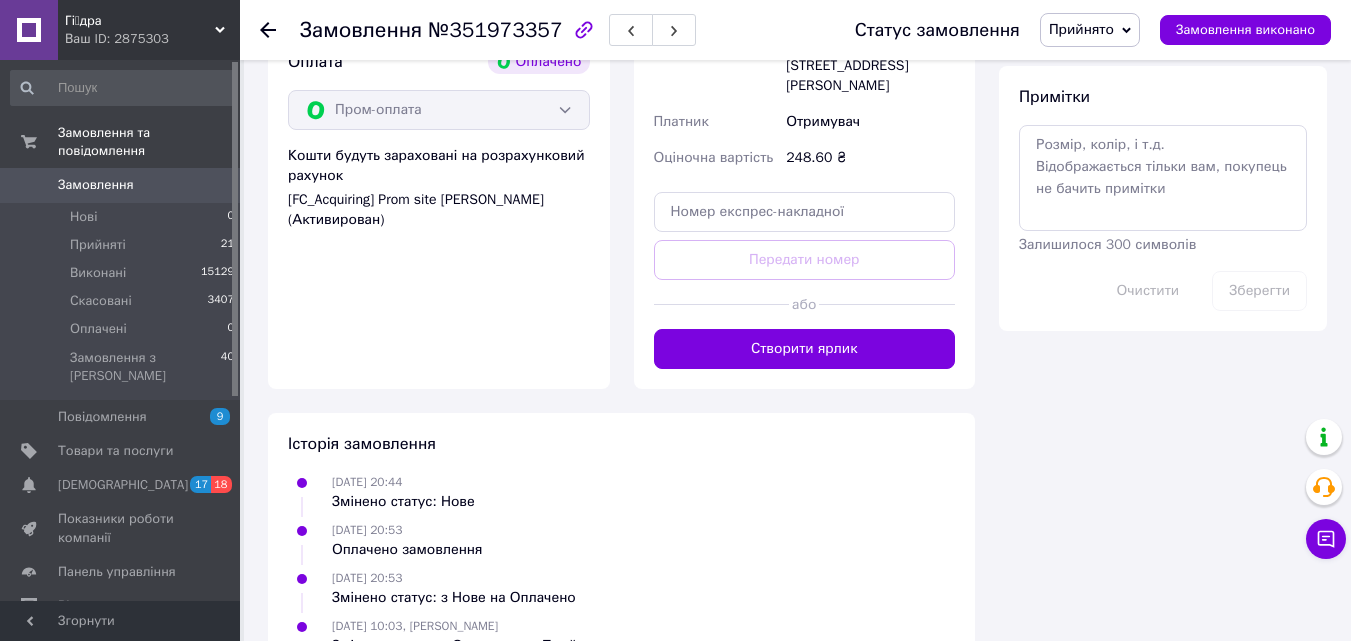 click on "Створити ярлик" at bounding box center (805, 349) 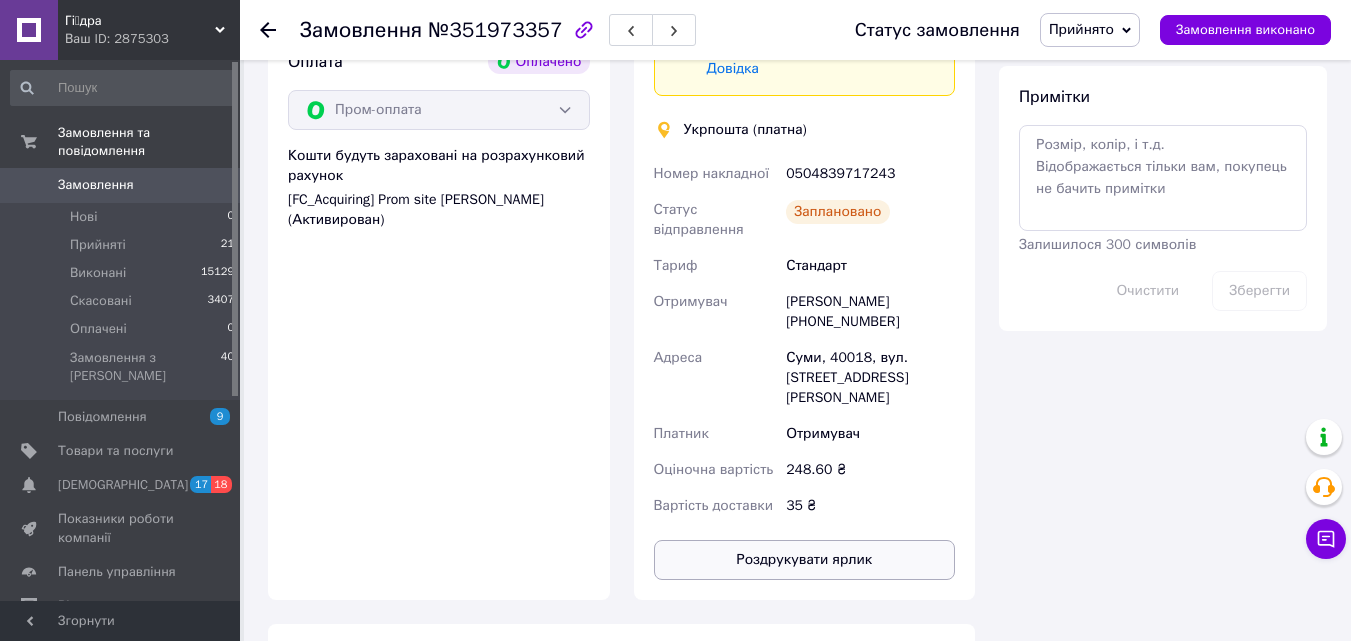 click on "Роздрукувати ярлик" at bounding box center [805, 560] 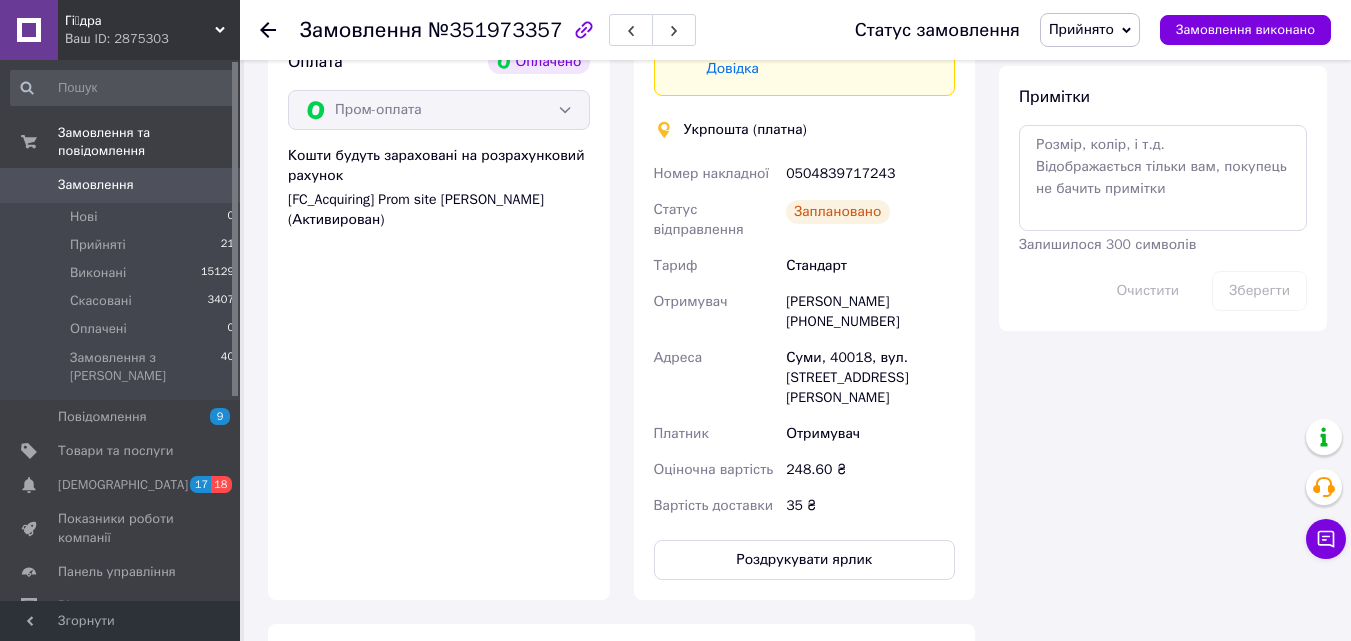 click 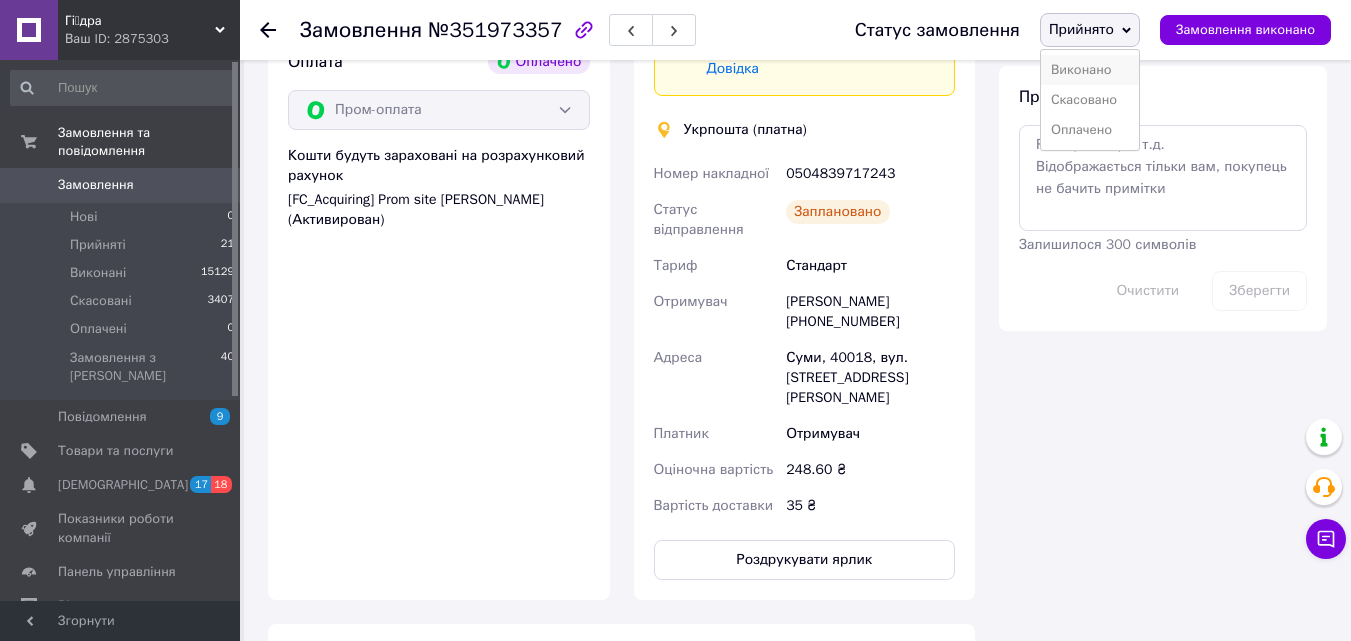 click on "Виконано" at bounding box center [1090, 70] 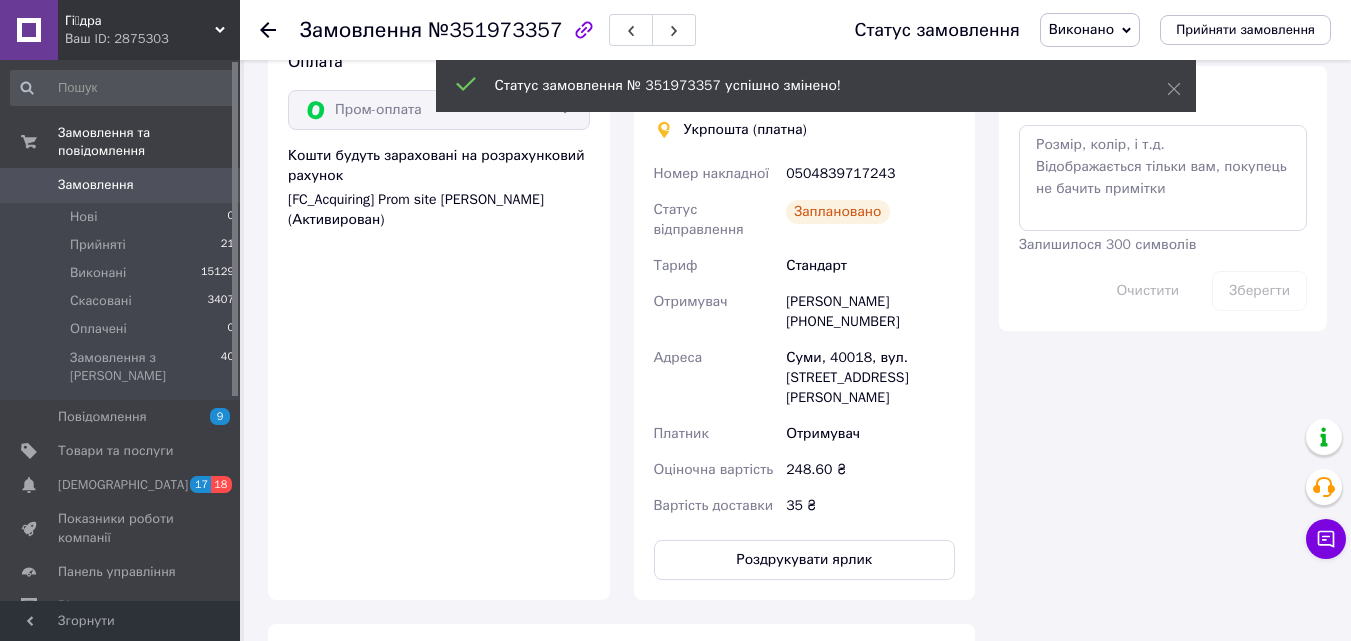 click on "Замовлення №351973357 Статус замовлення Виконано Прийнято Скасовано Оплачено Прийняти замовлення" at bounding box center (795, 30) 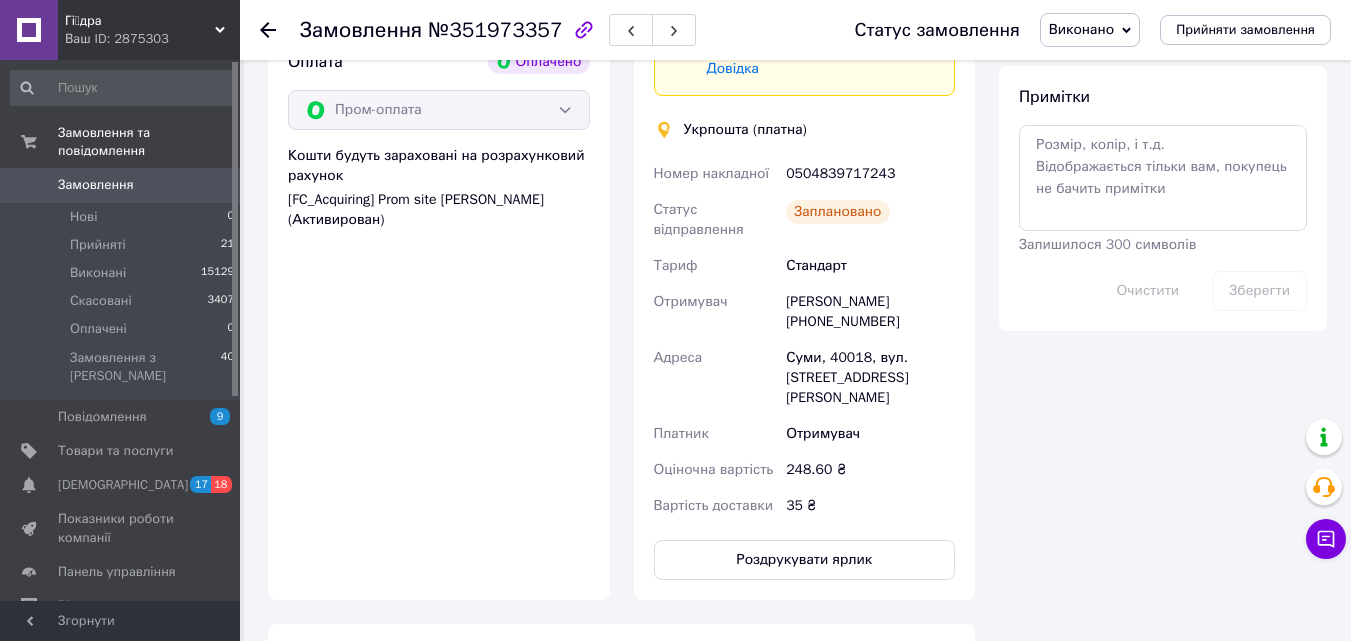 click 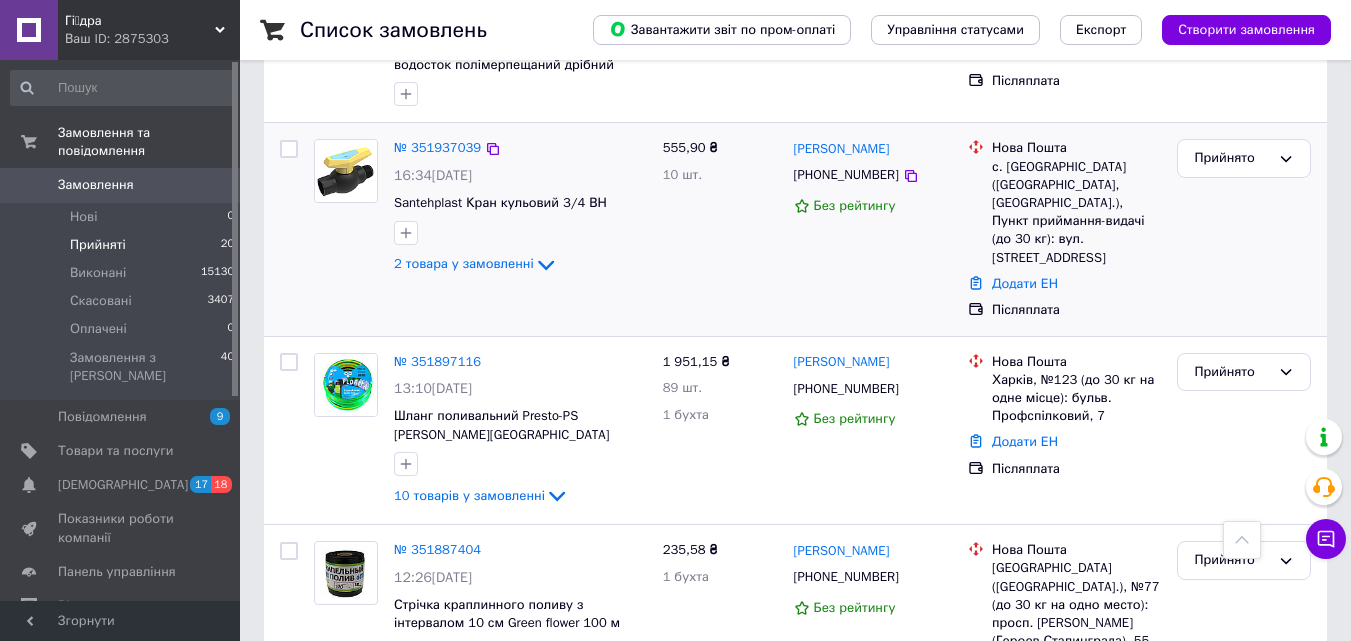 scroll, scrollTop: 1300, scrollLeft: 0, axis: vertical 